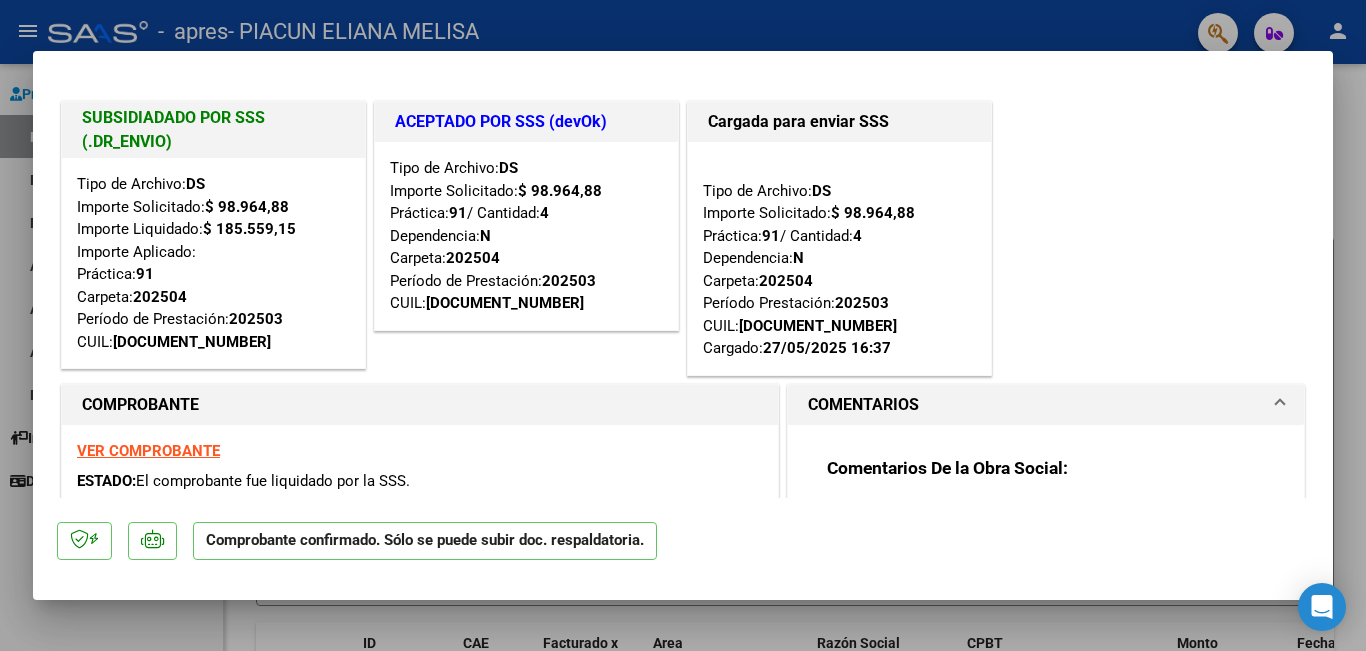 scroll, scrollTop: 0, scrollLeft: 0, axis: both 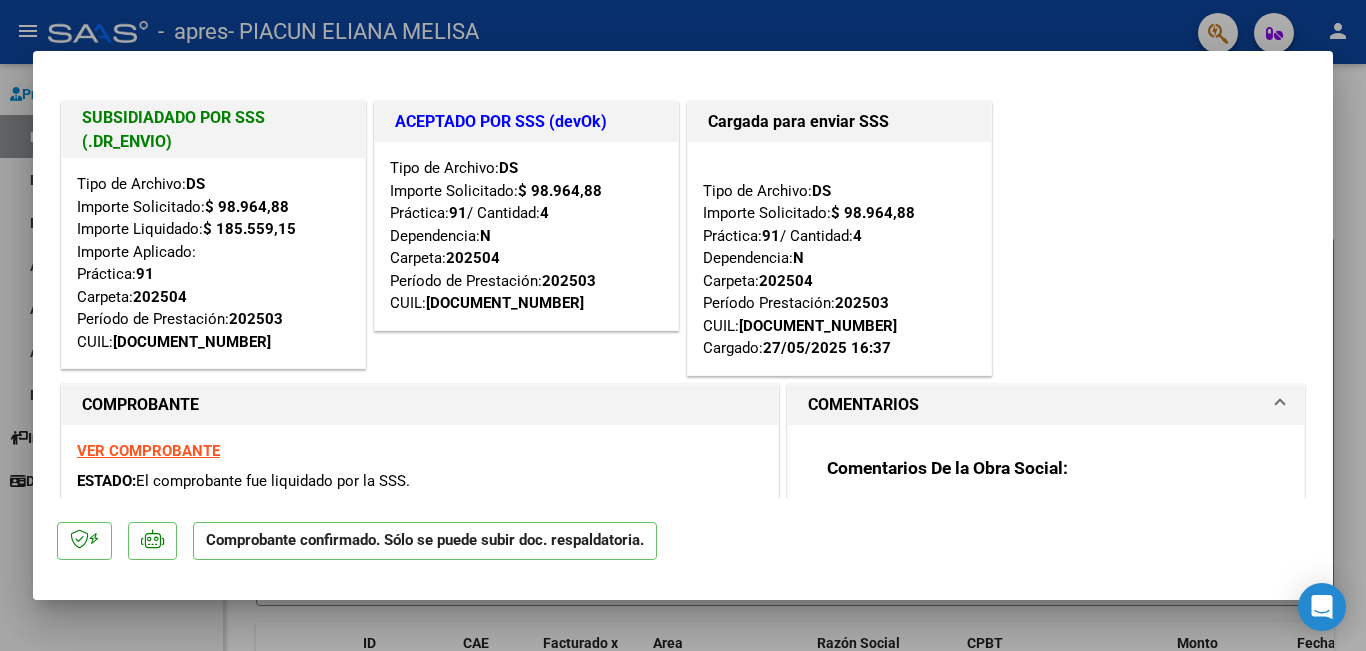 click at bounding box center (683, 325) 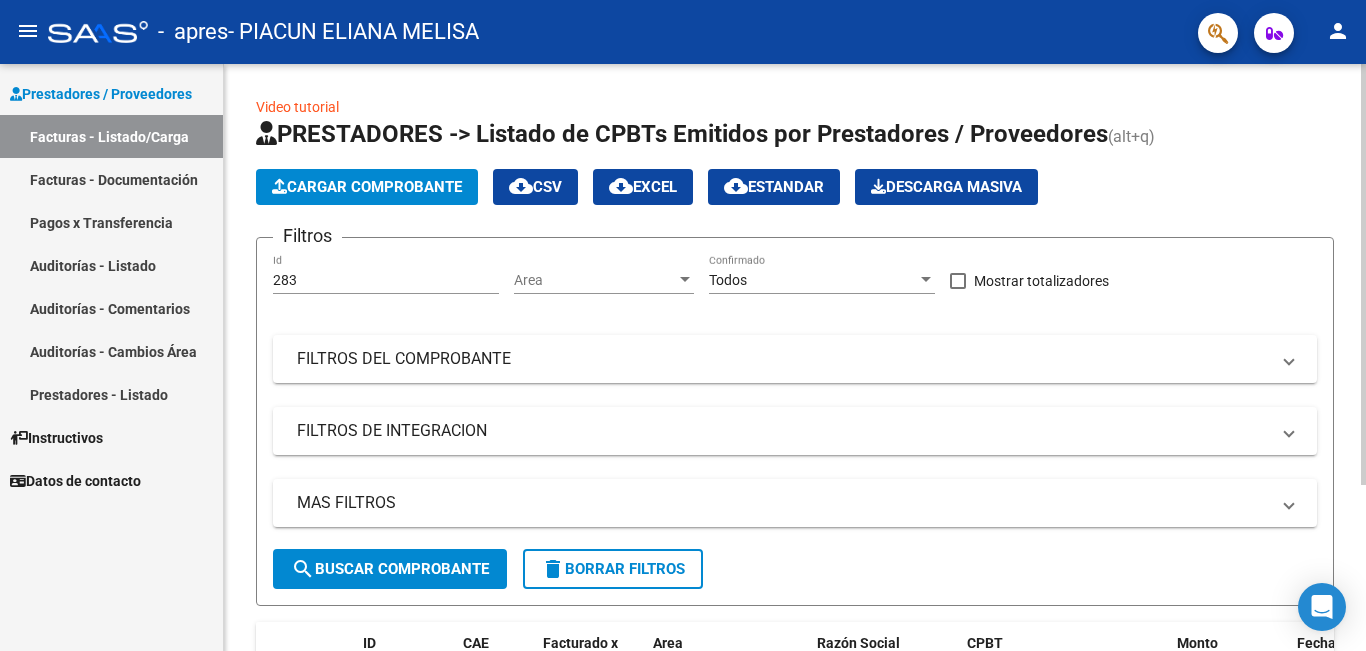 click on "Cargar Comprobante" 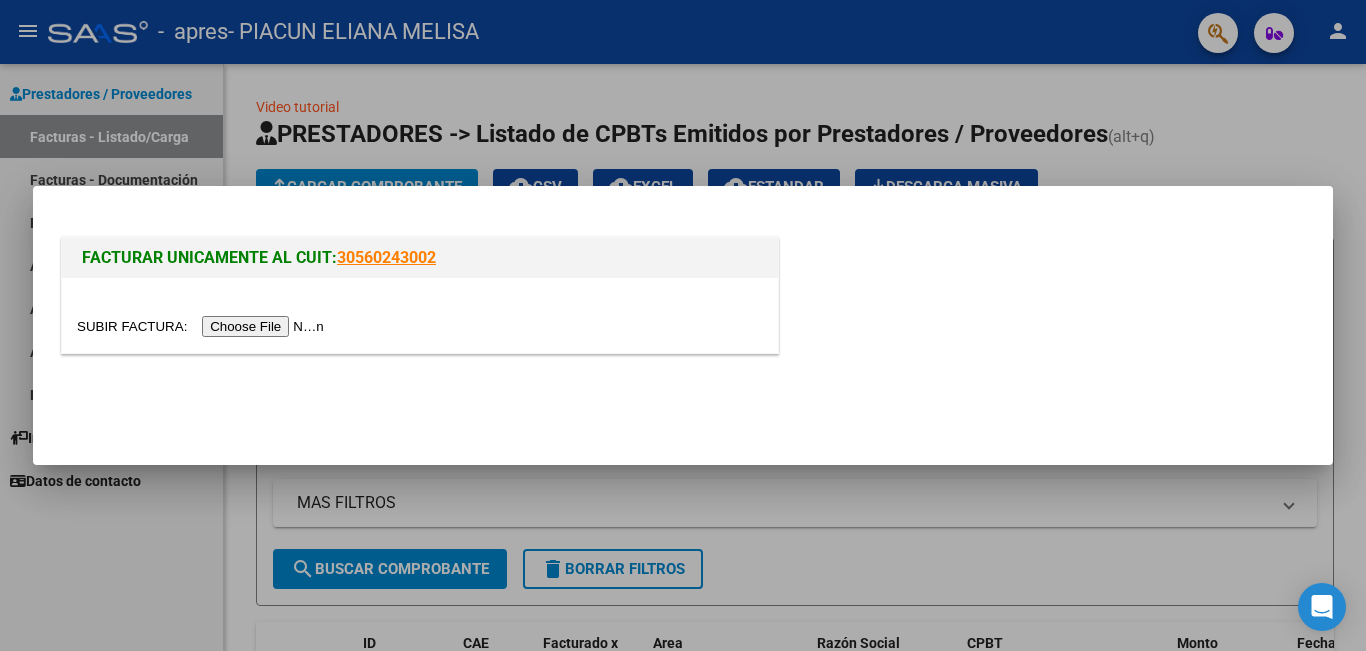 click at bounding box center [203, 326] 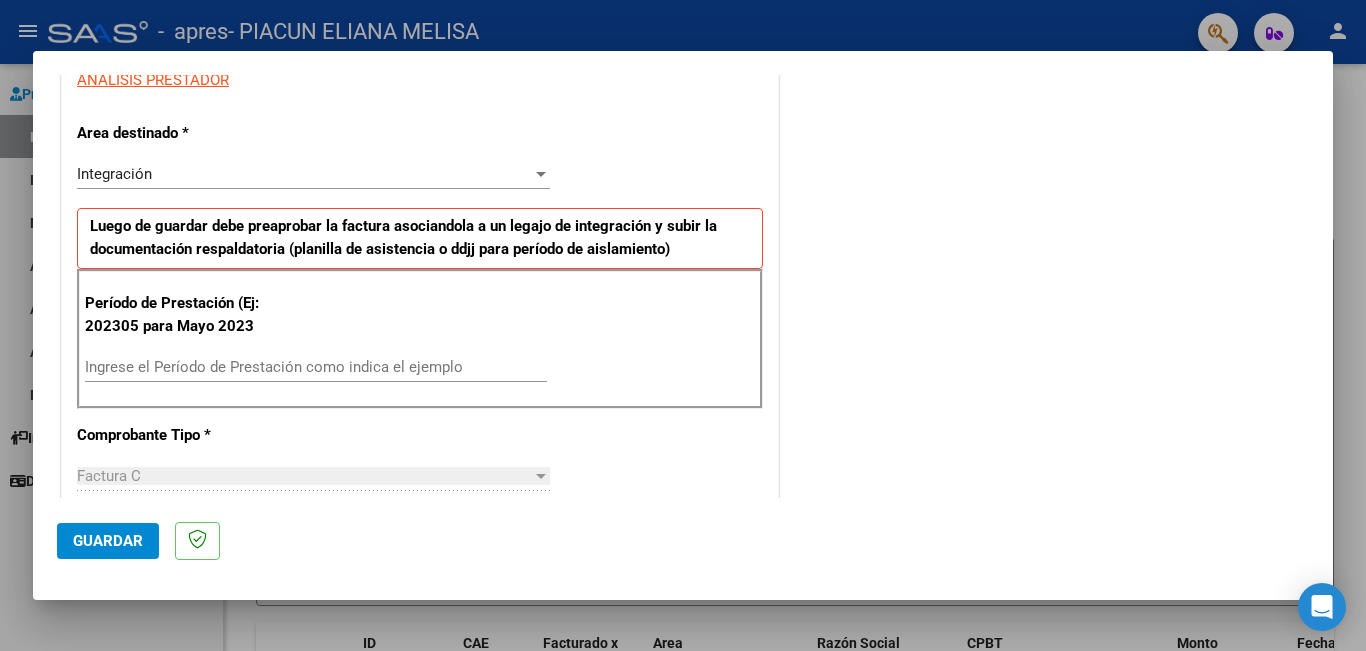 scroll, scrollTop: 400, scrollLeft: 0, axis: vertical 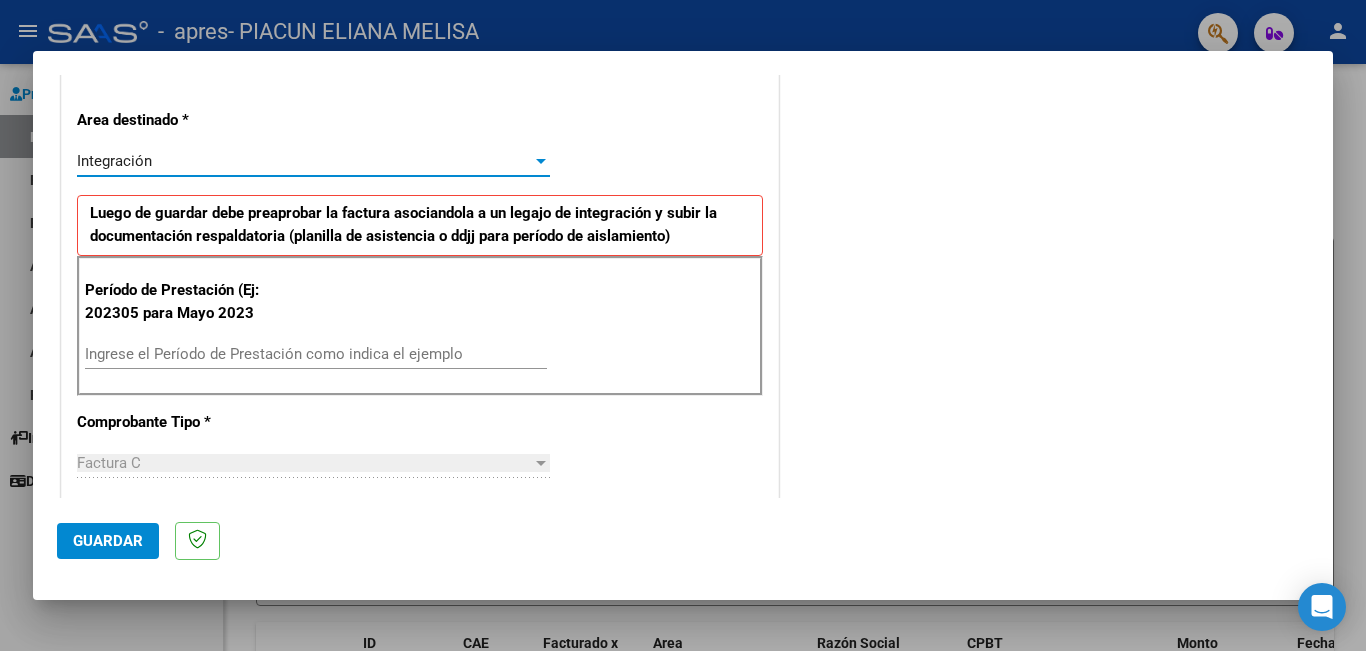 click on "Integración" at bounding box center [304, 161] 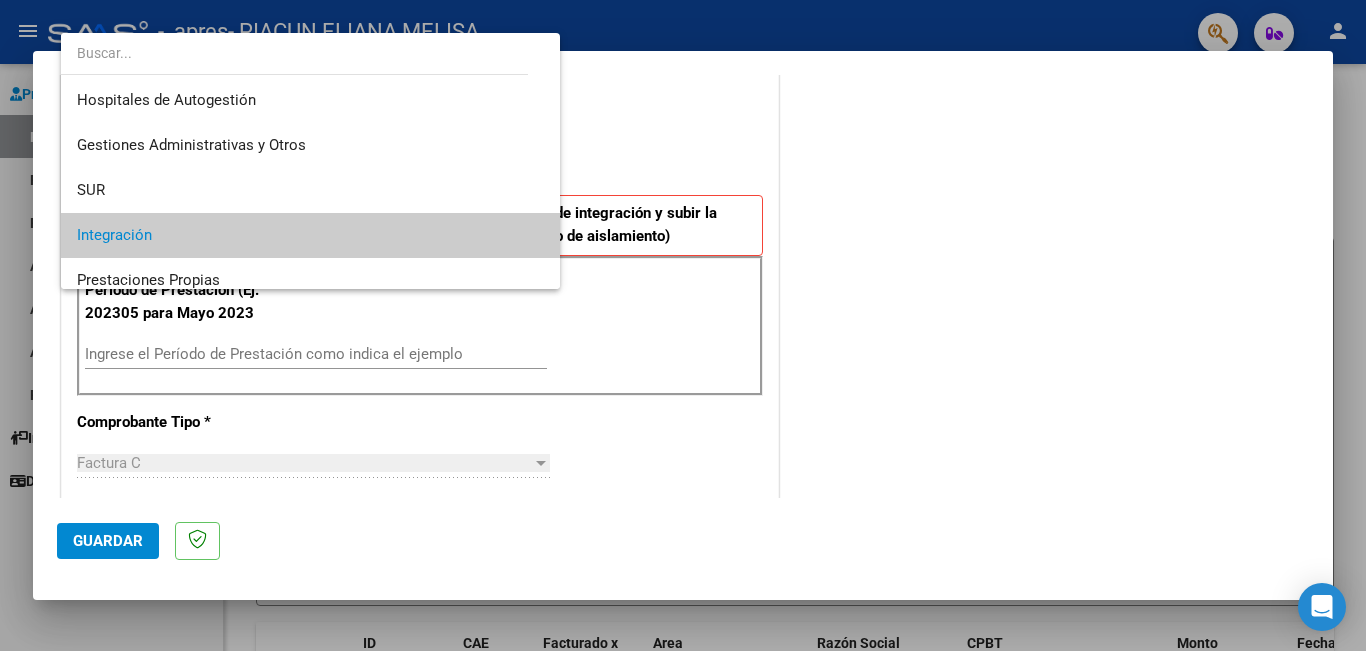 scroll, scrollTop: 75, scrollLeft: 0, axis: vertical 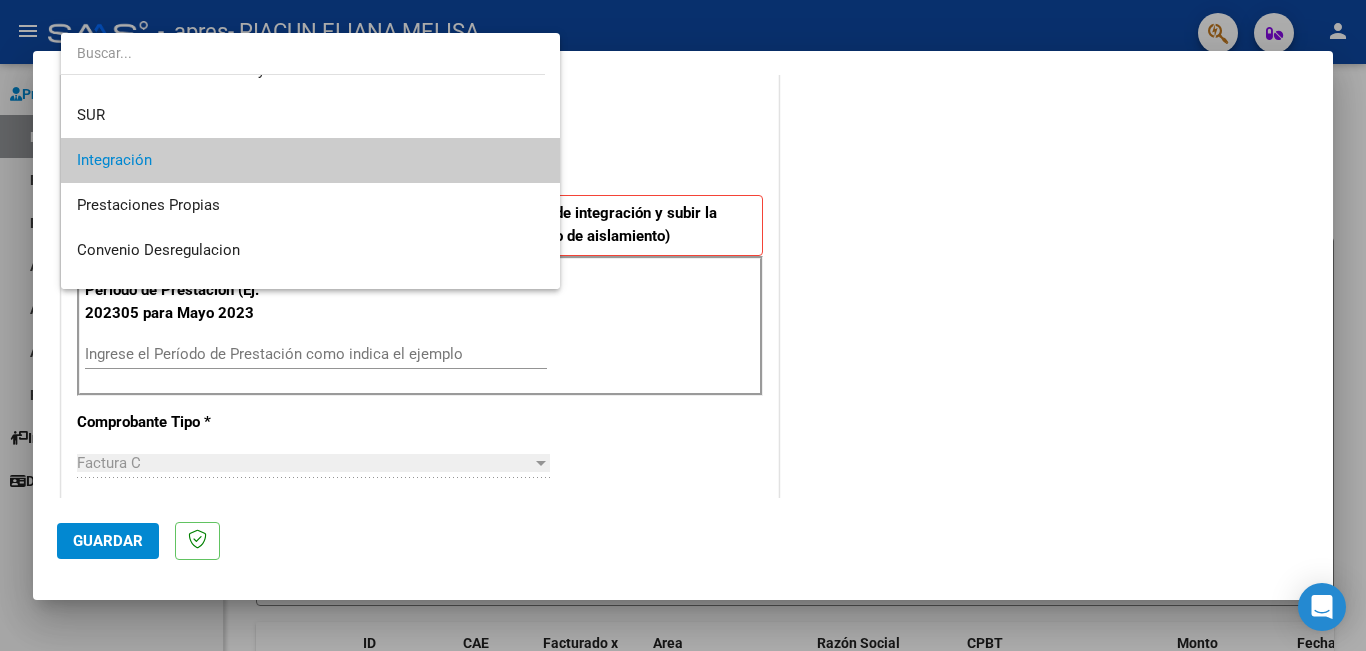 click on "Integración" at bounding box center (310, 160) 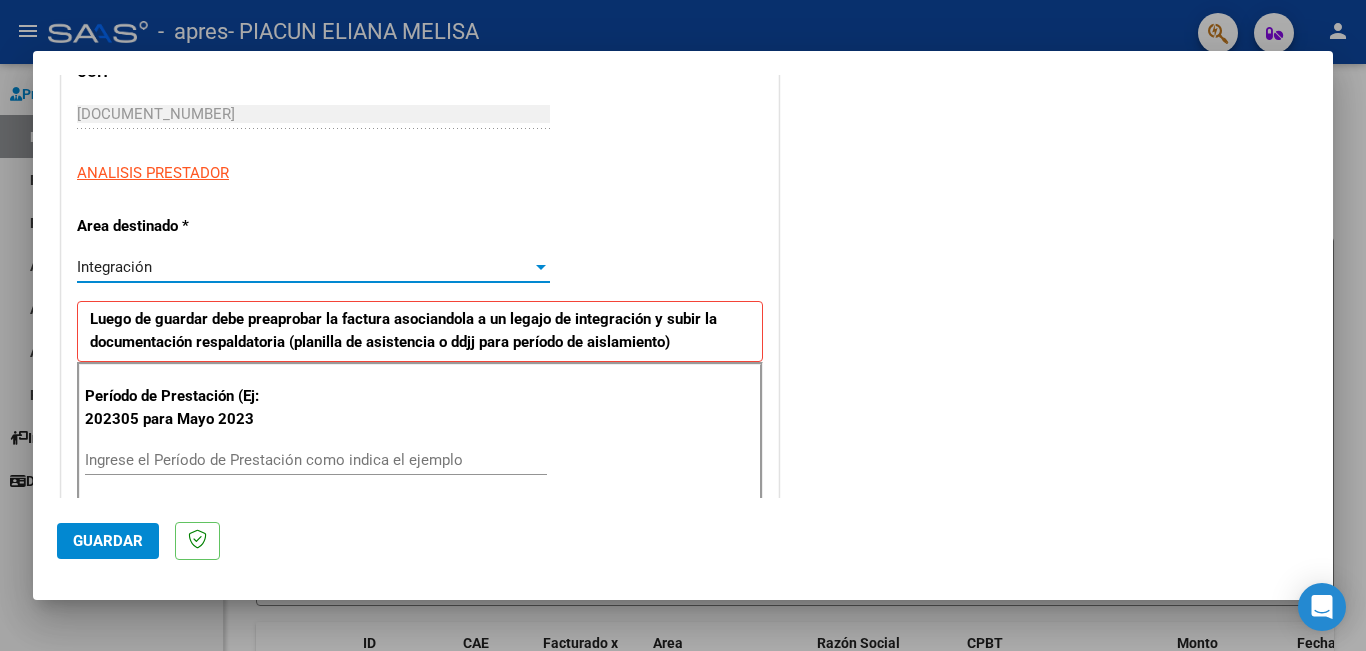 scroll, scrollTop: 300, scrollLeft: 0, axis: vertical 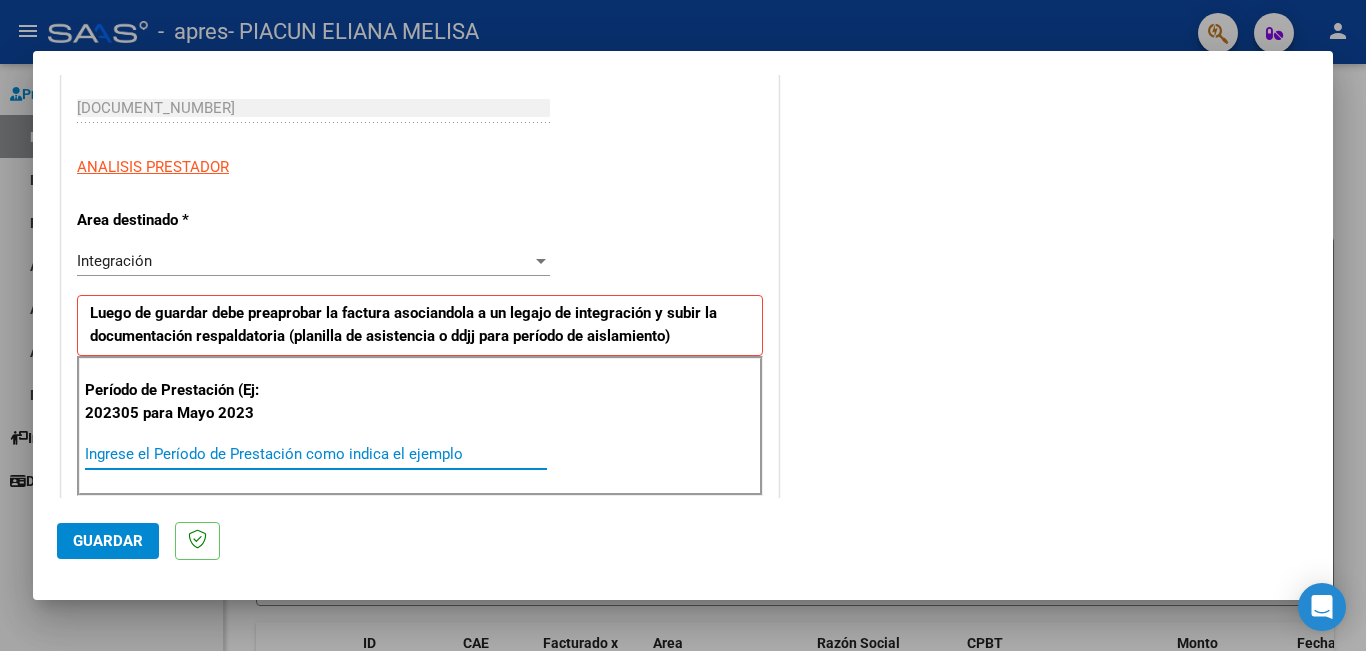 click on "Ingrese el Período de Prestación como indica el ejemplo" at bounding box center [316, 454] 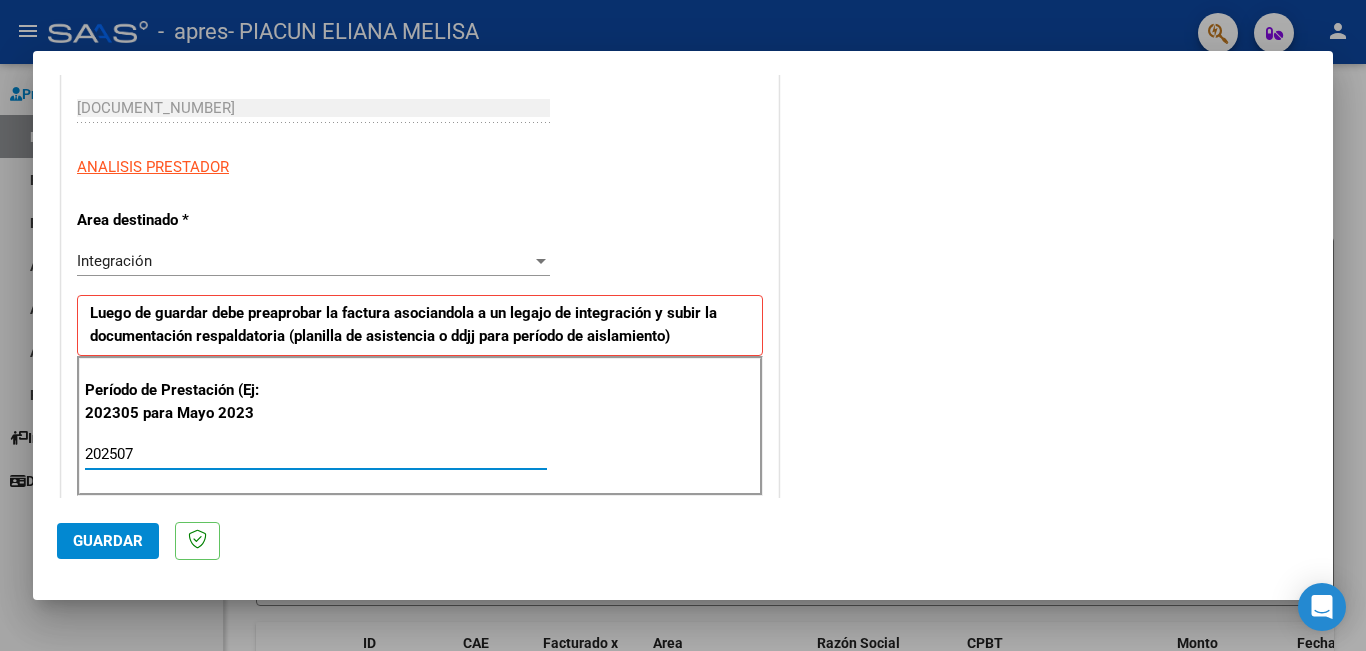 type on "202507" 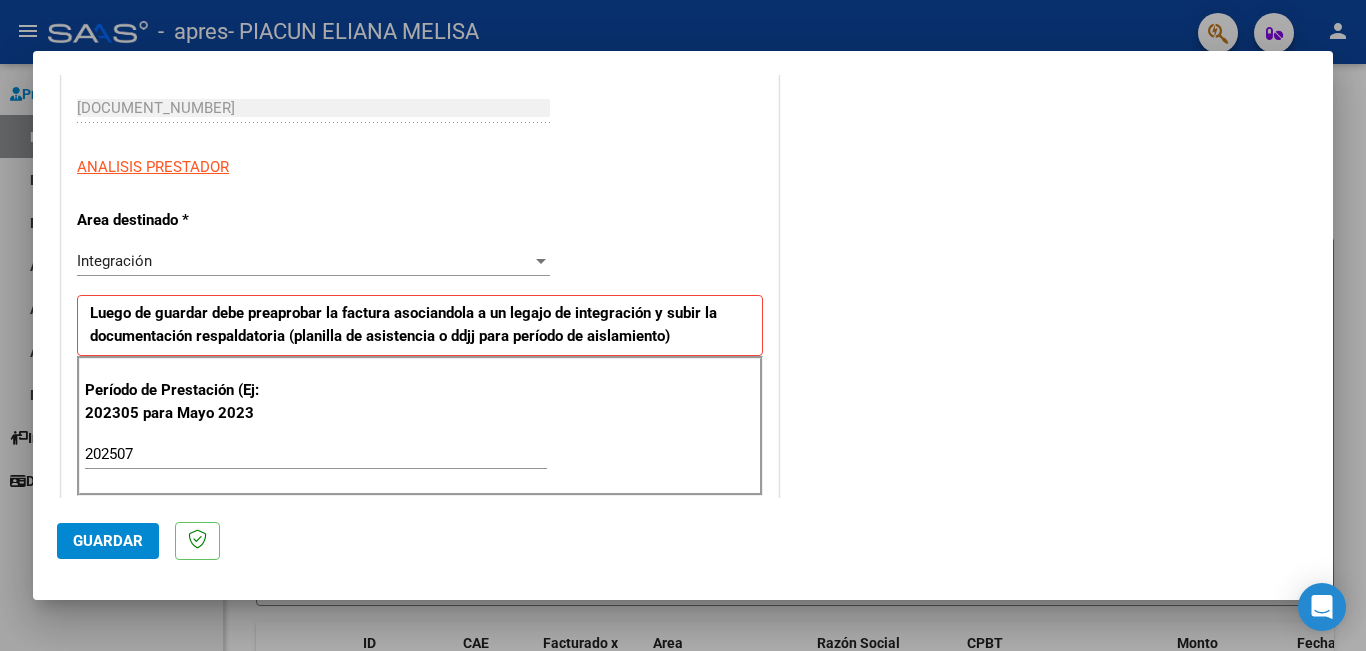 click on "COMENTARIOS Comentarios del Prestador / Gerenciador:" at bounding box center [1046, 647] 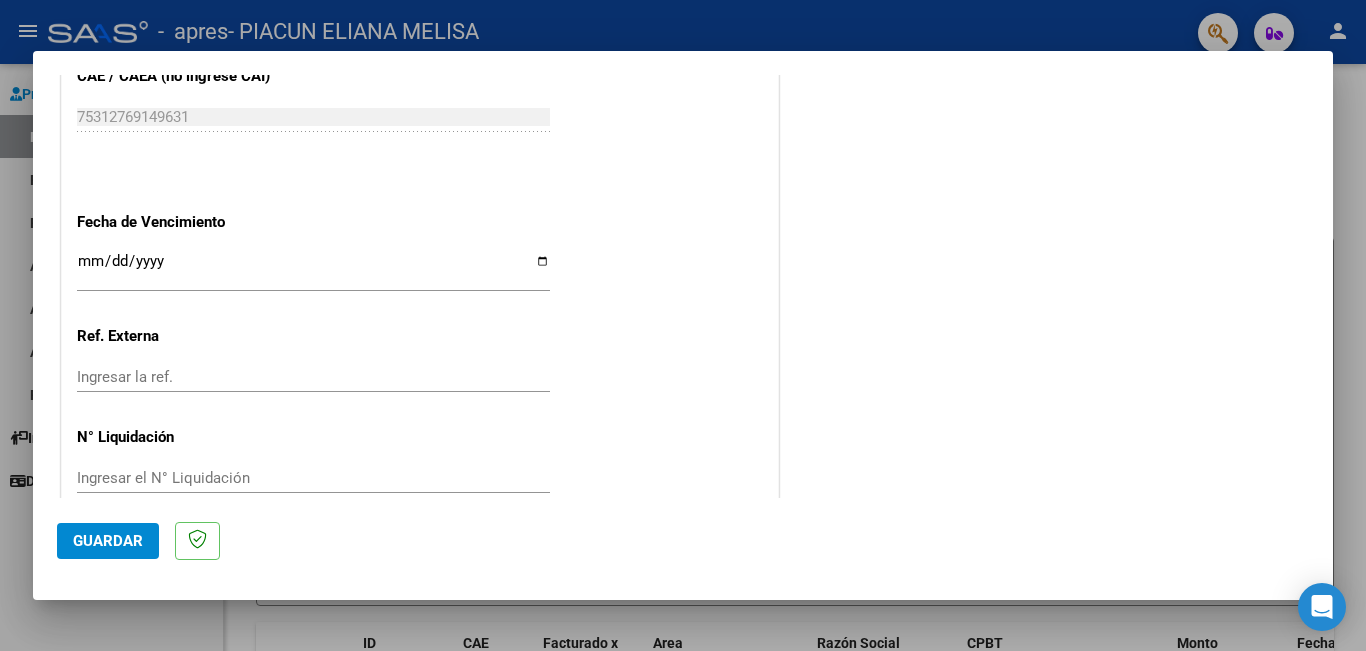 scroll, scrollTop: 1299, scrollLeft: 0, axis: vertical 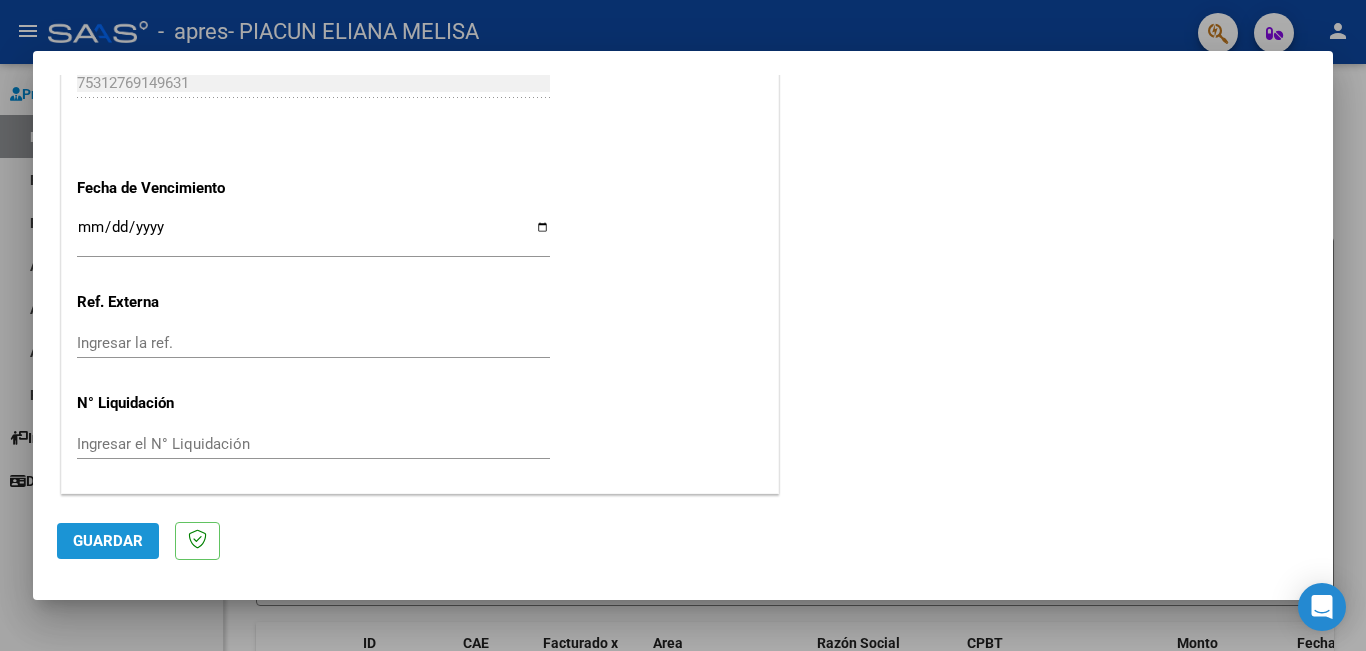 click on "Guardar" 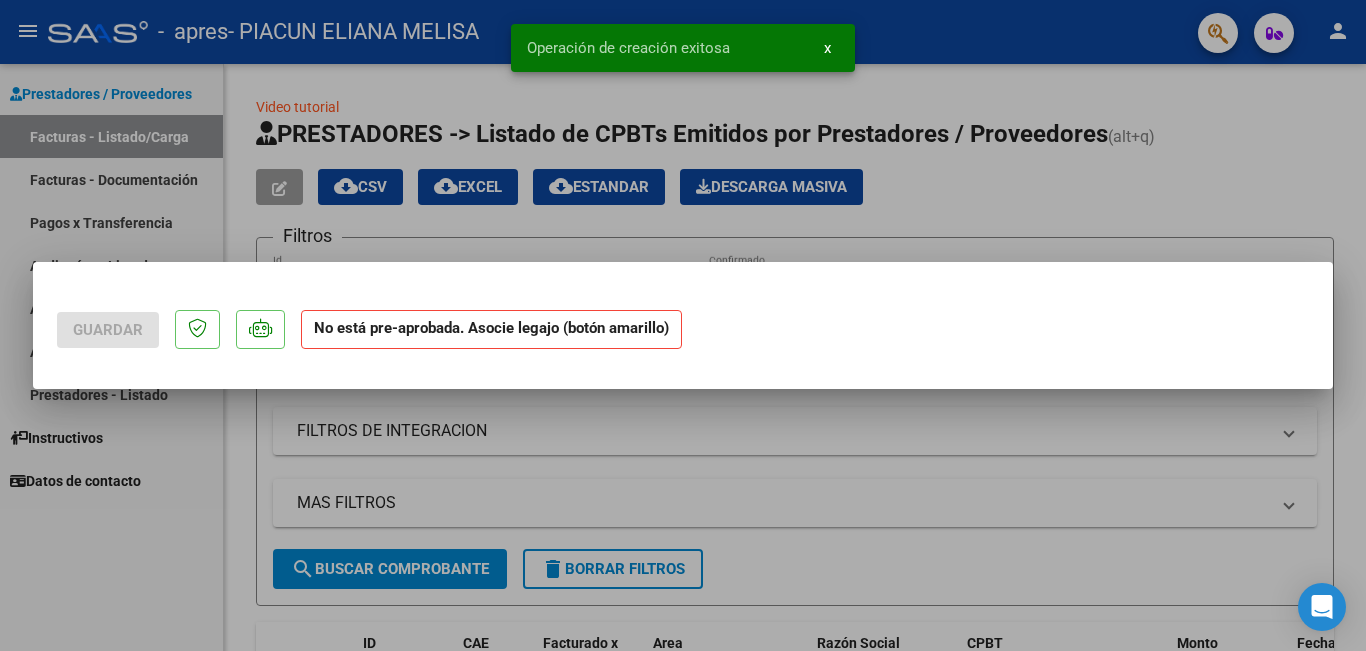 scroll, scrollTop: 0, scrollLeft: 0, axis: both 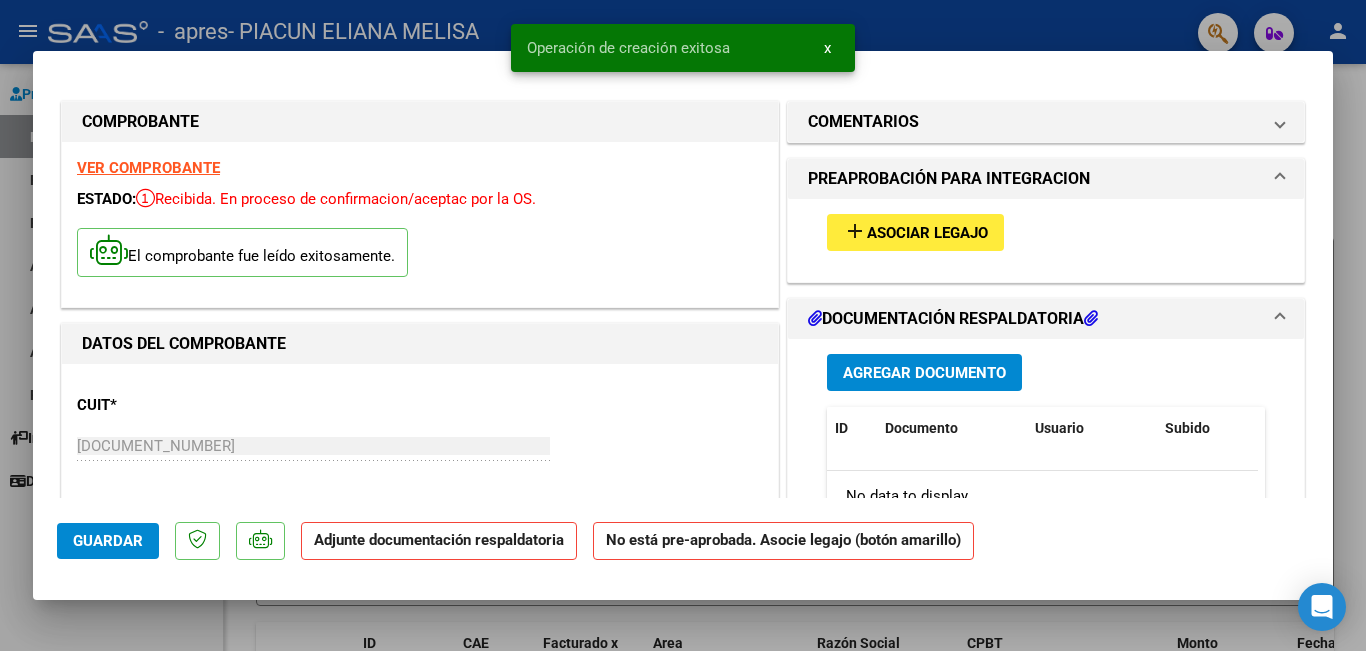 click on "Asociar Legajo" at bounding box center [927, 233] 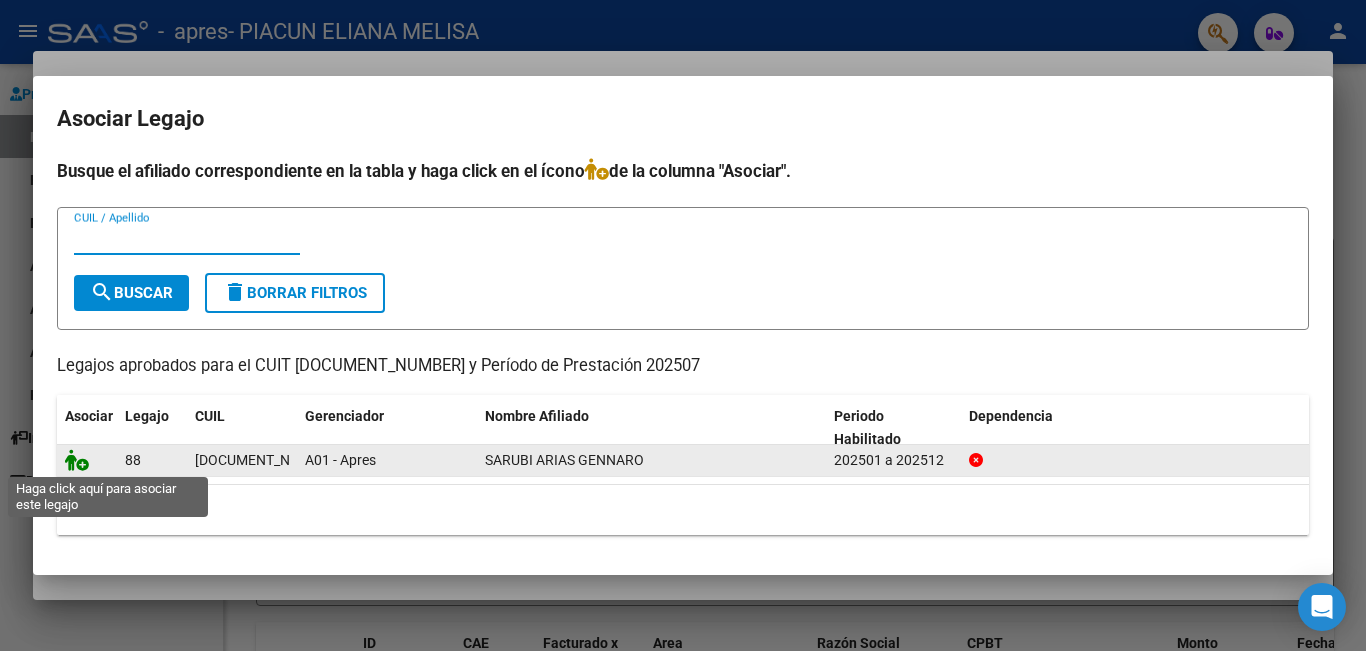 click 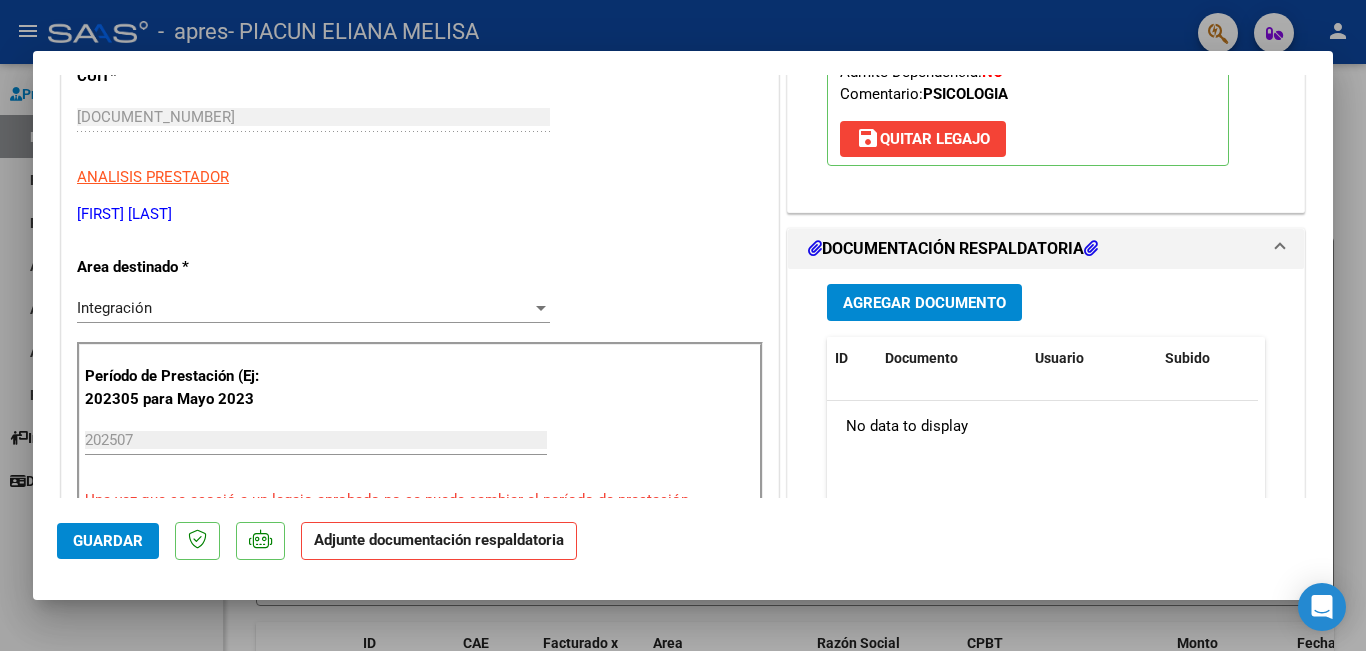 scroll, scrollTop: 400, scrollLeft: 0, axis: vertical 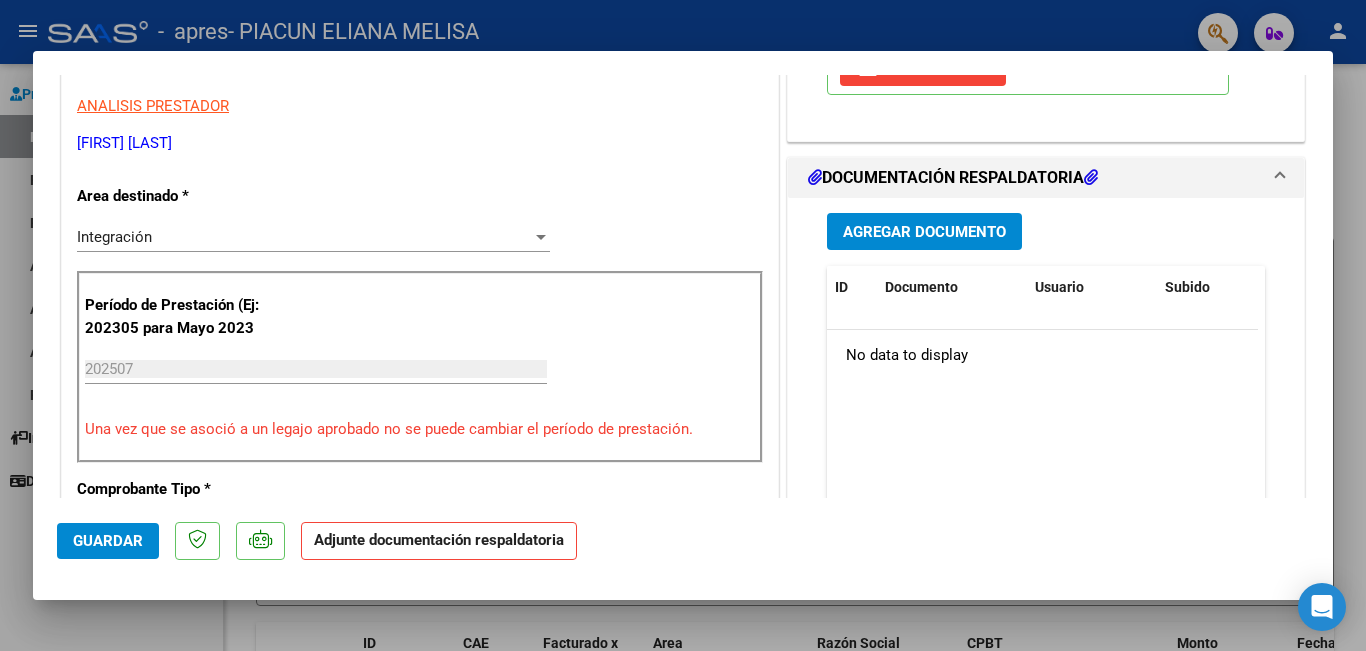 click on "Agregar Documento" at bounding box center [924, 232] 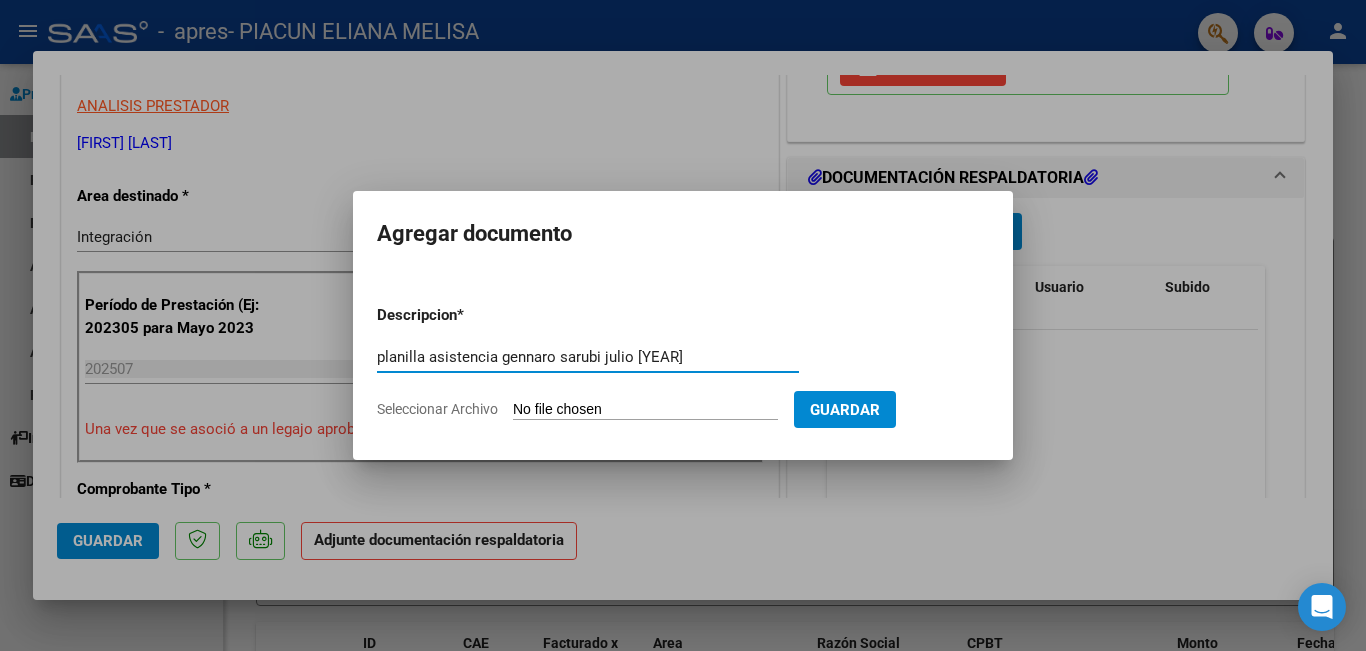 type on "planilla asistencia gennaro sarubi julio [YEAR]" 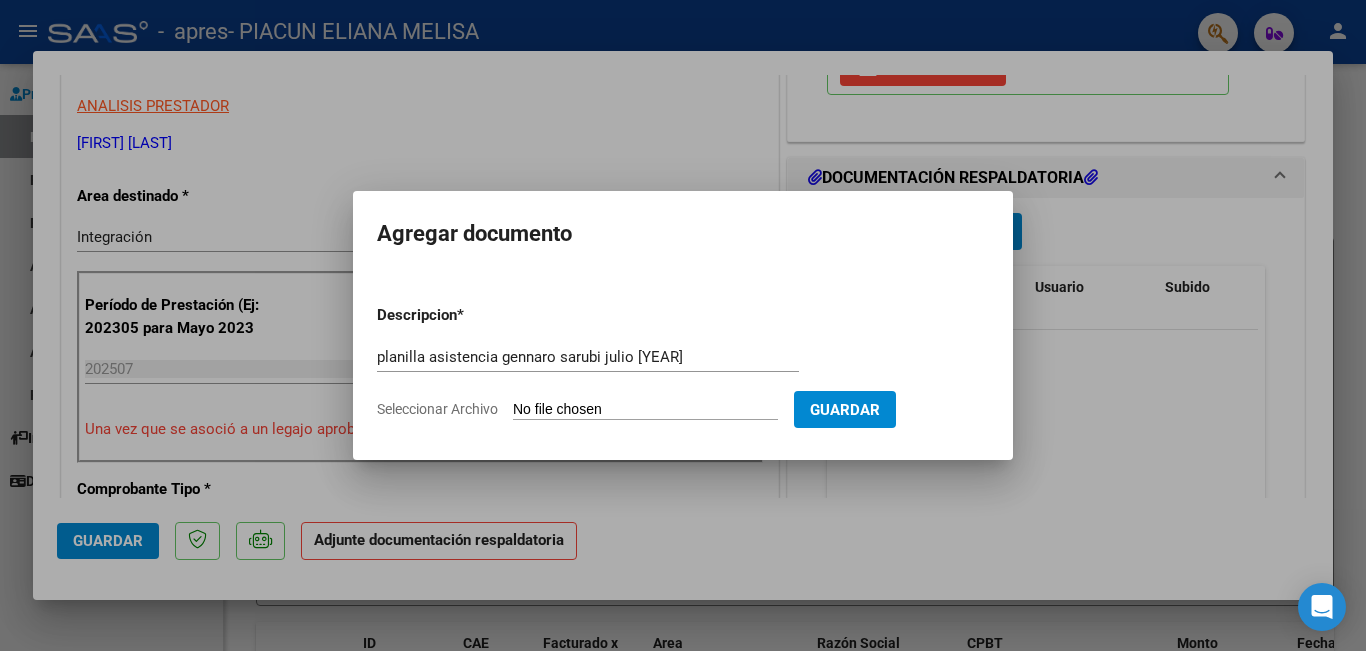click on "Seleccionar Archivo" at bounding box center (645, 410) 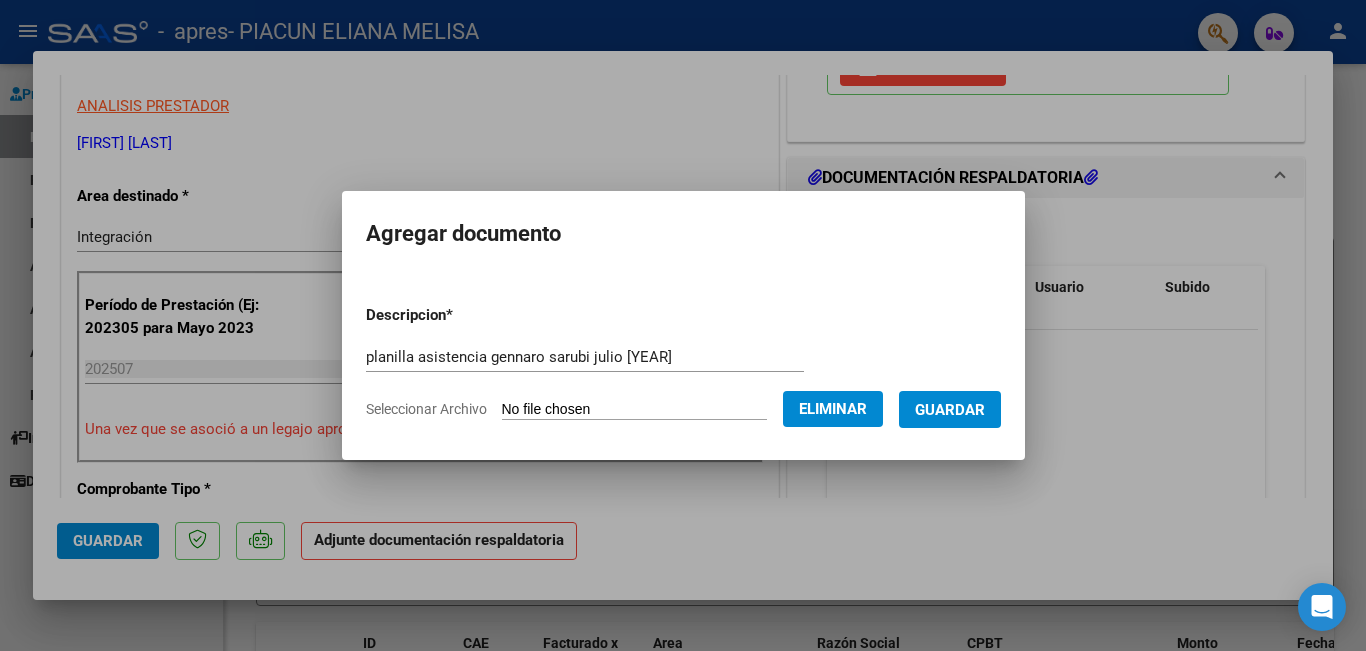 click on "Guardar" at bounding box center (950, 410) 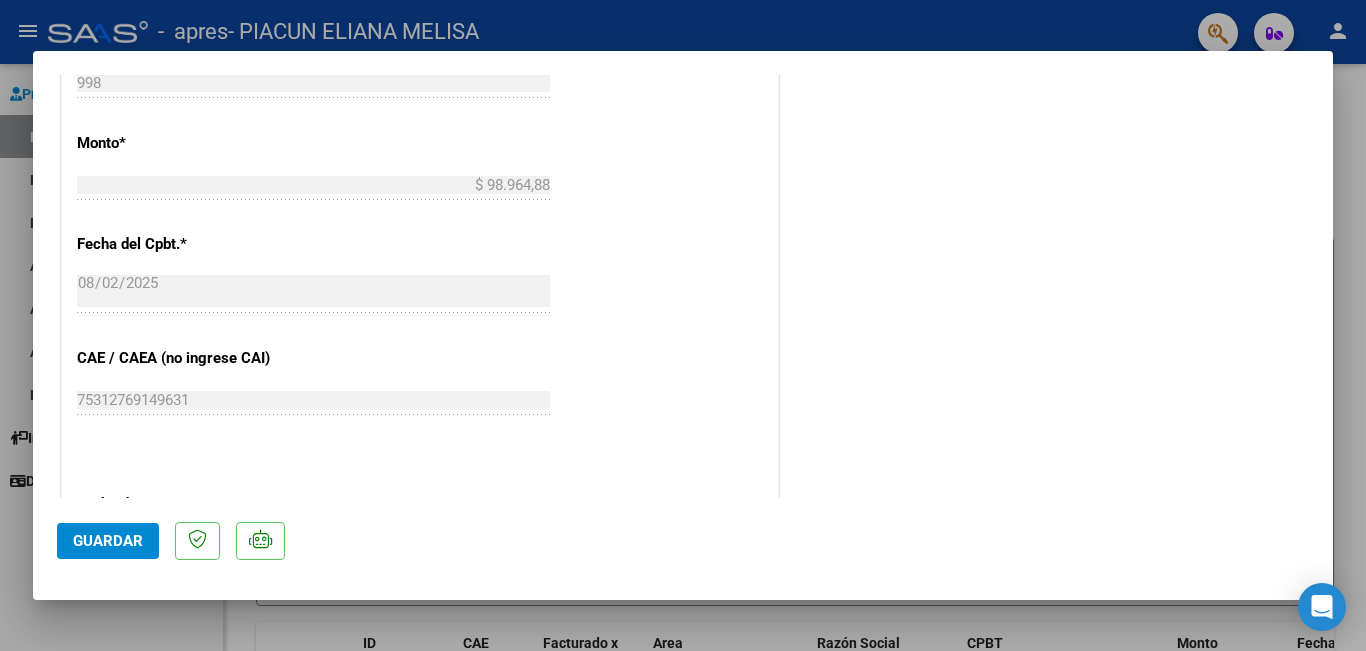 scroll, scrollTop: 1100, scrollLeft: 0, axis: vertical 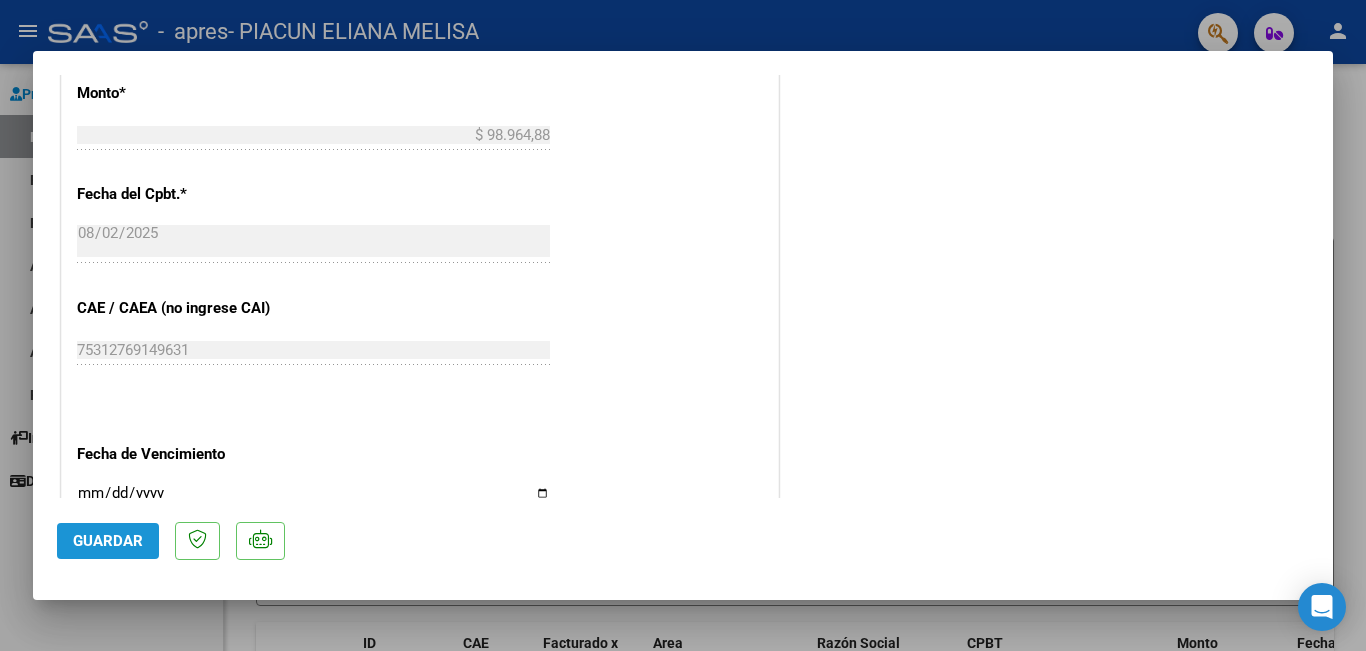 click on "Guardar" 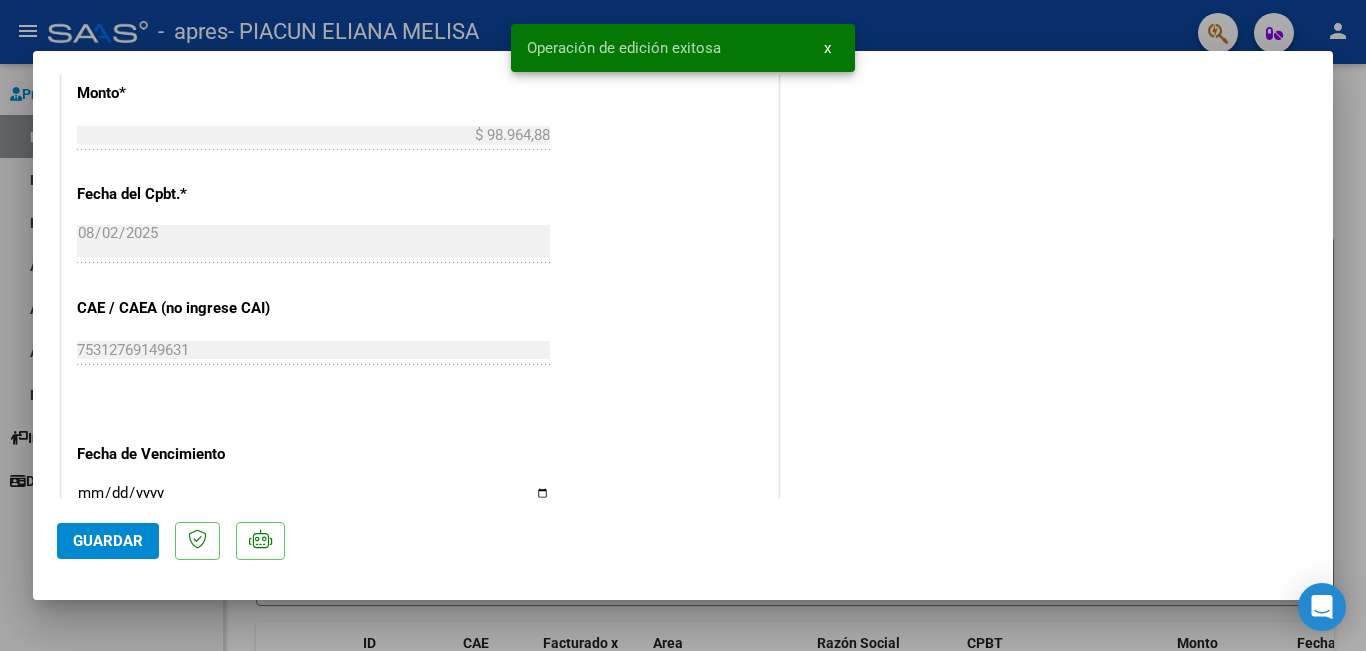 click at bounding box center (683, 325) 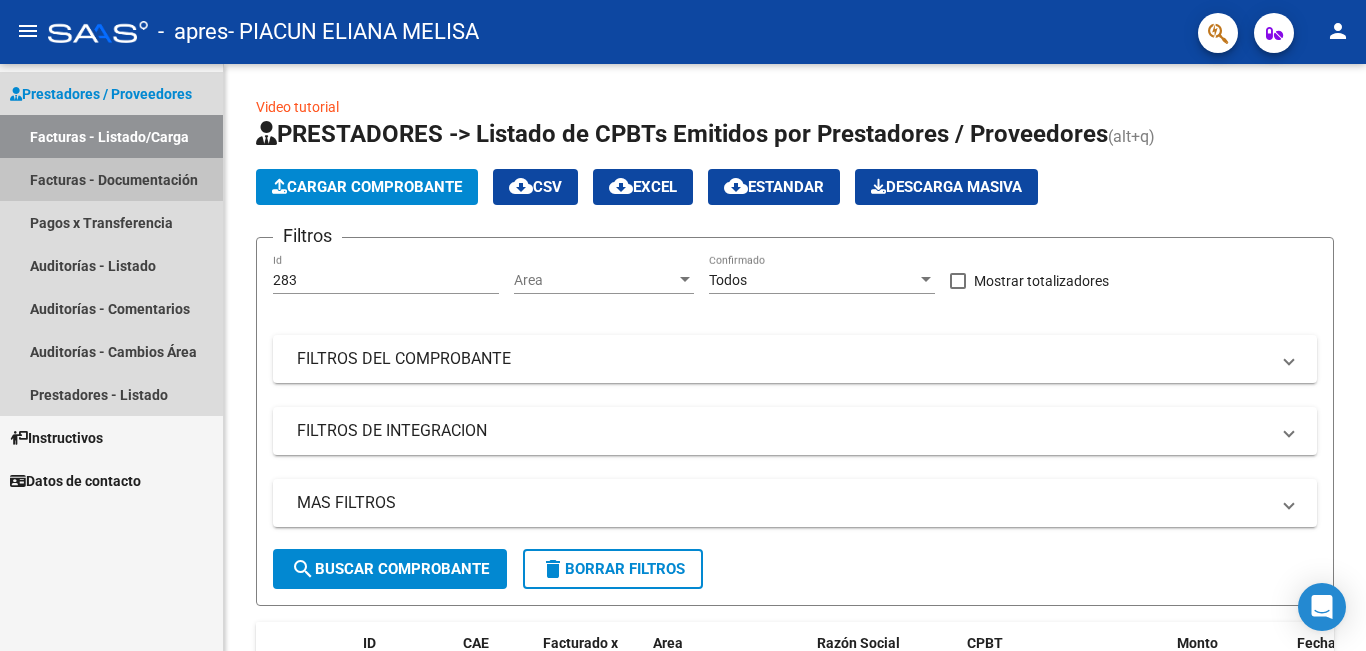 click on "Facturas - Documentación" at bounding box center [111, 179] 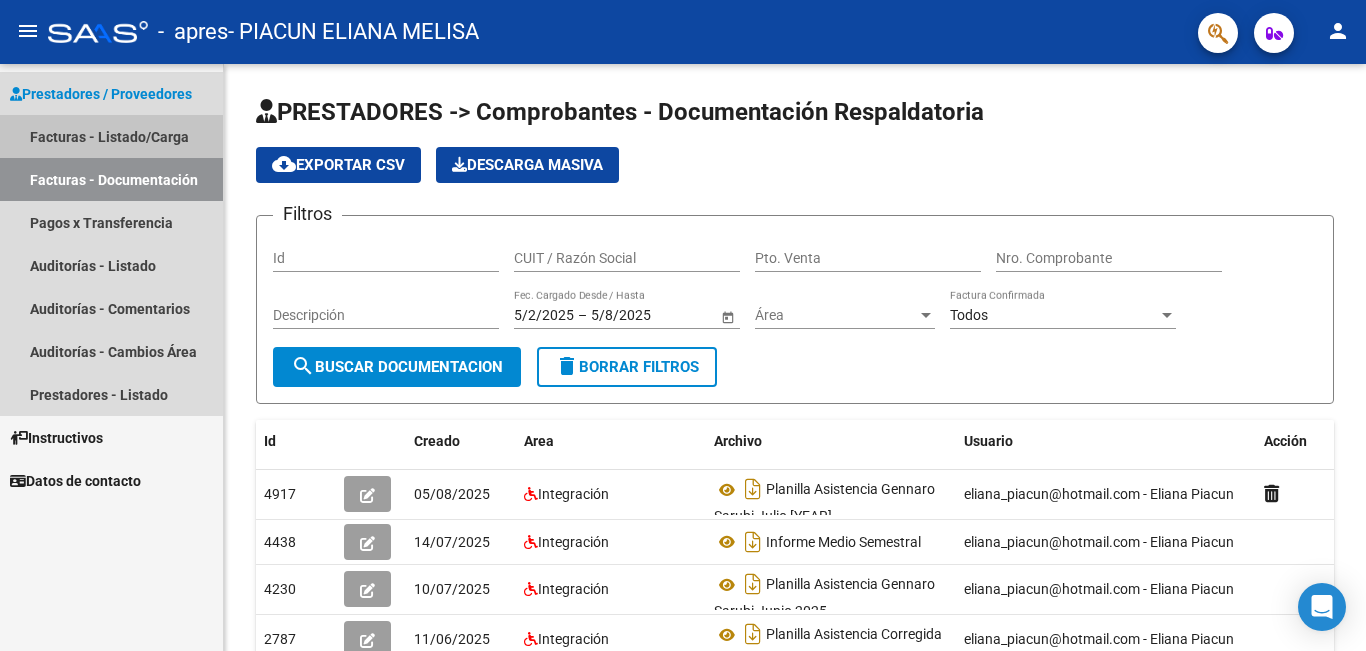 click on "Facturas - Listado/Carga" at bounding box center (111, 136) 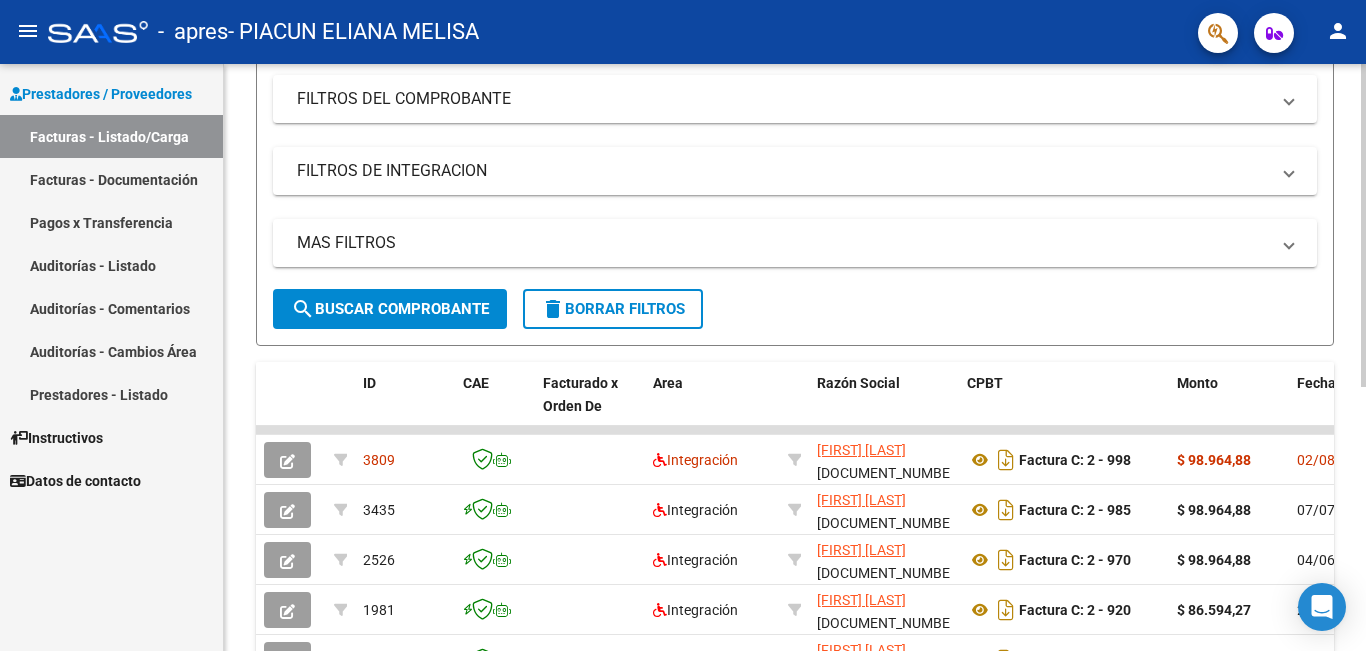 scroll, scrollTop: 300, scrollLeft: 0, axis: vertical 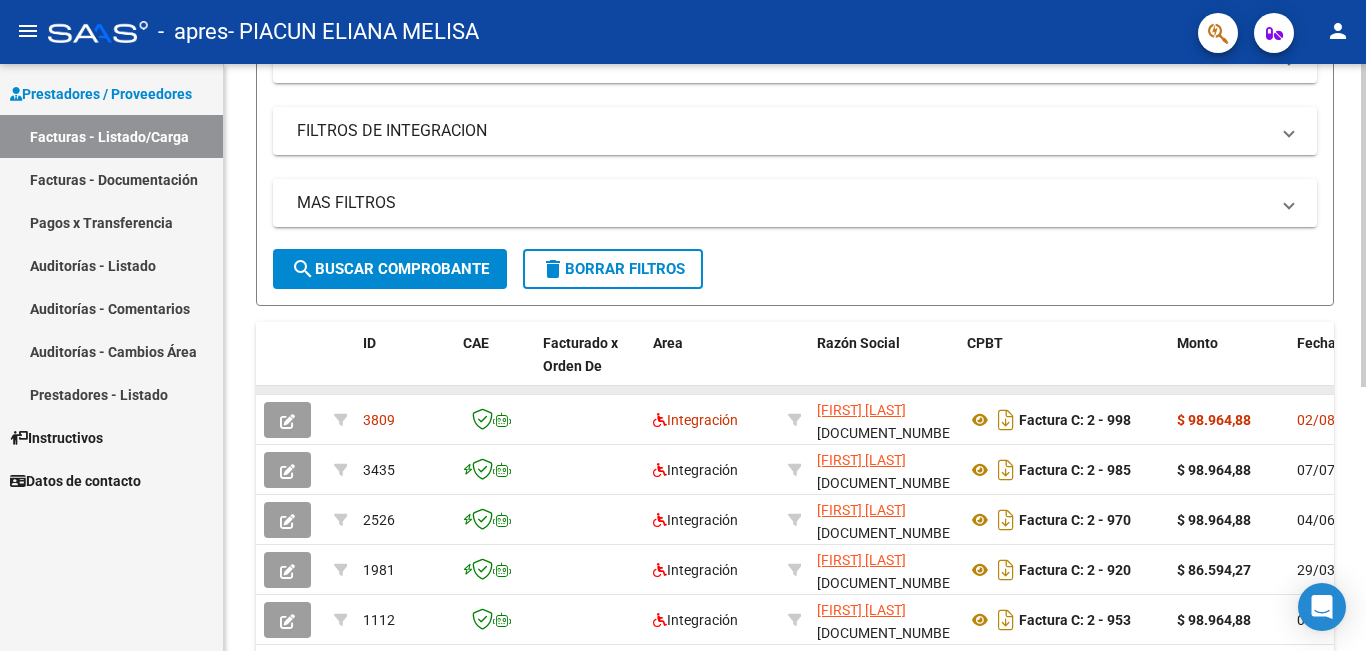 drag, startPoint x: 1212, startPoint y: 385, endPoint x: 1317, endPoint y: 386, distance: 105.00476 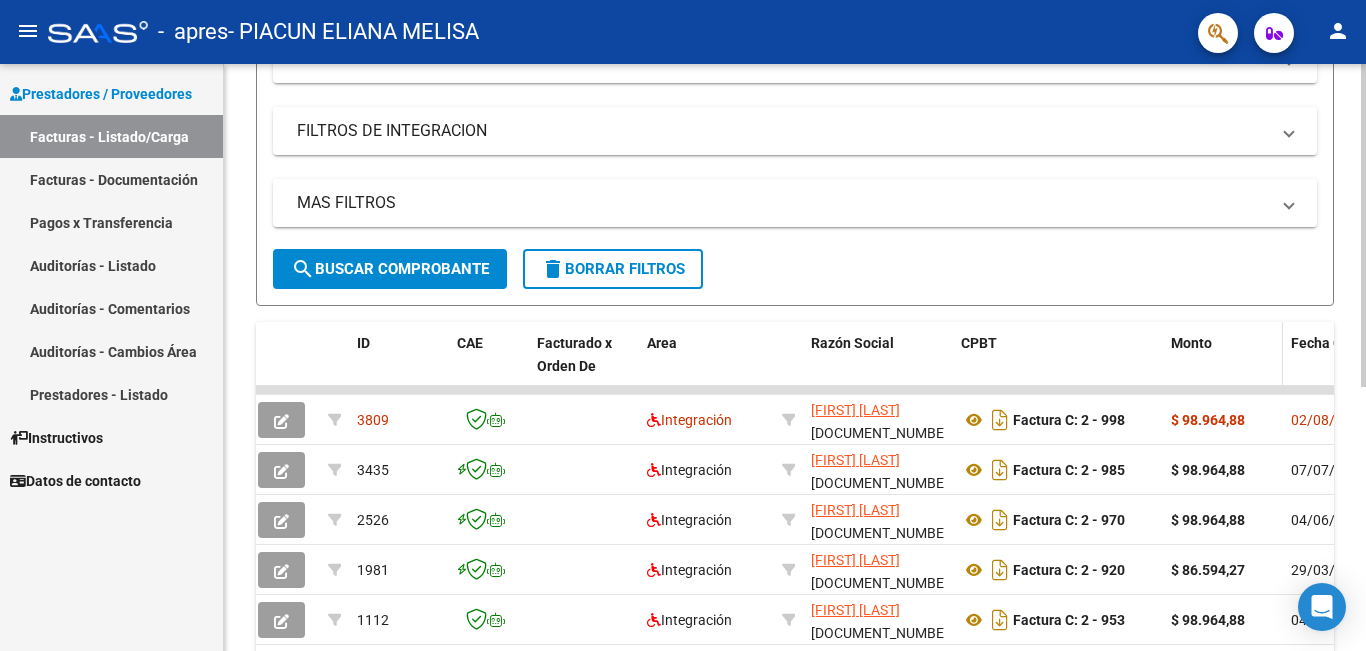 drag, startPoint x: 1292, startPoint y: 361, endPoint x: 1269, endPoint y: 378, distance: 28.600698 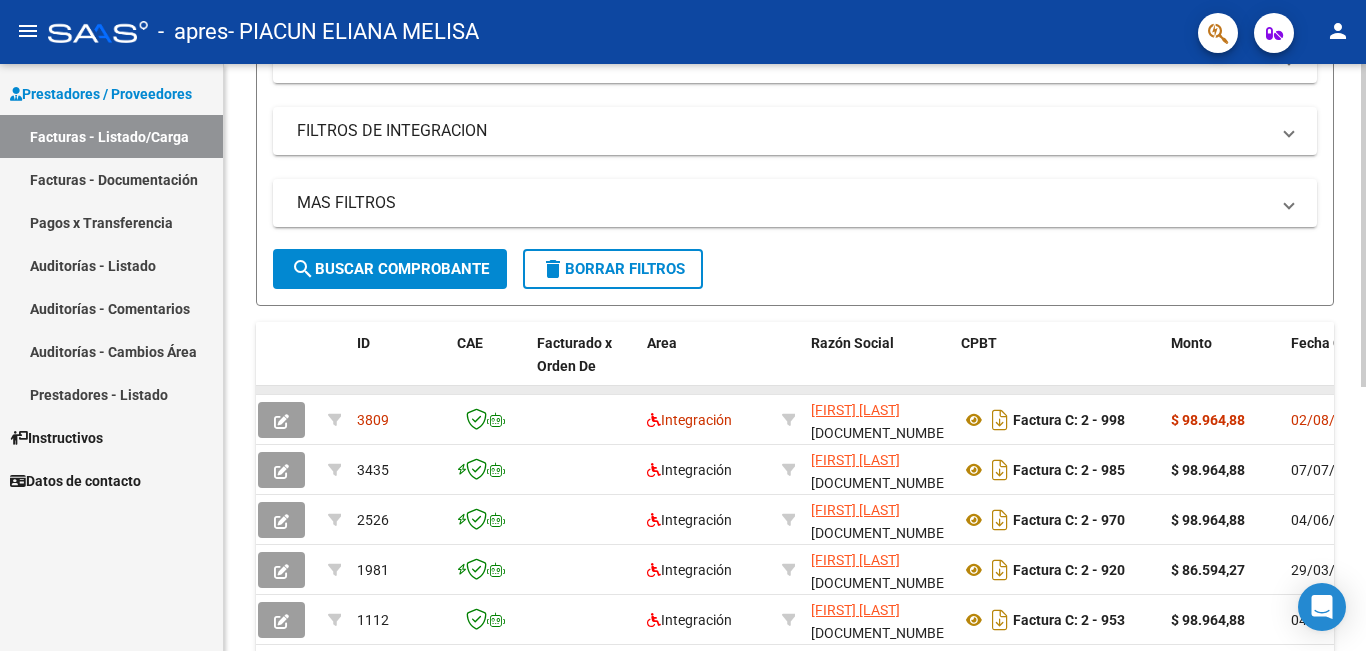 click 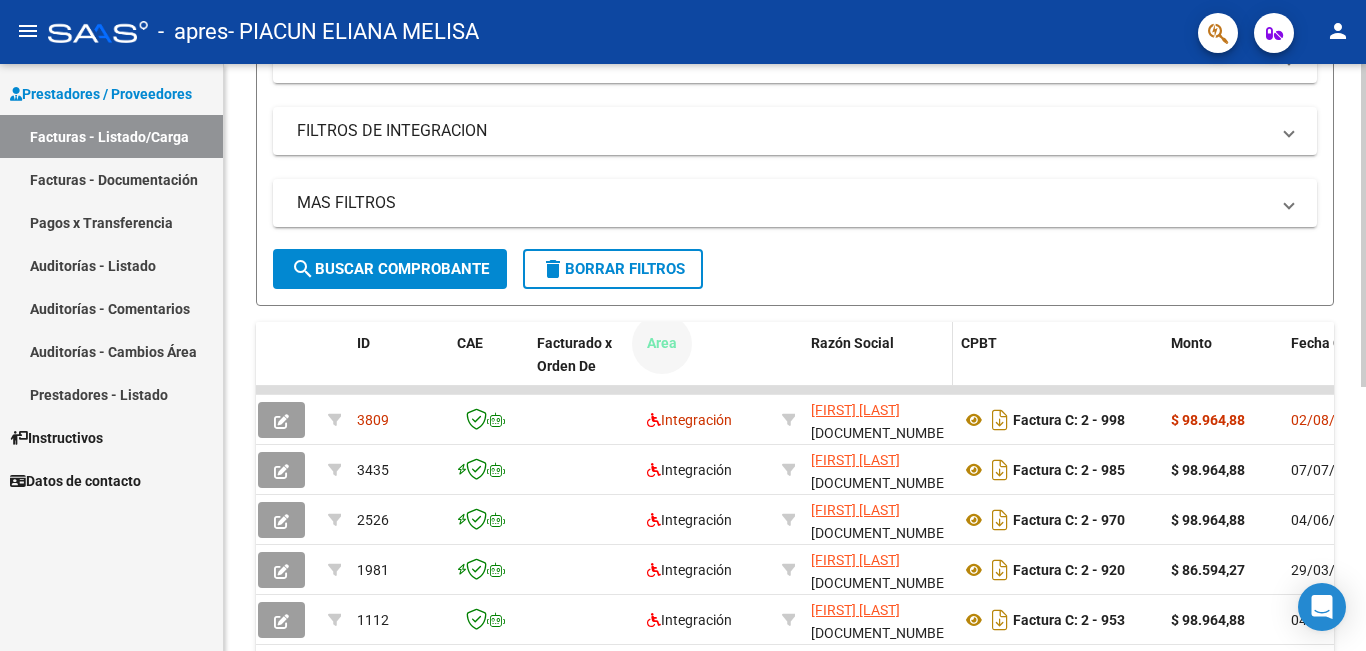 drag, startPoint x: 743, startPoint y: 385, endPoint x: 836, endPoint y: 382, distance: 93.04838 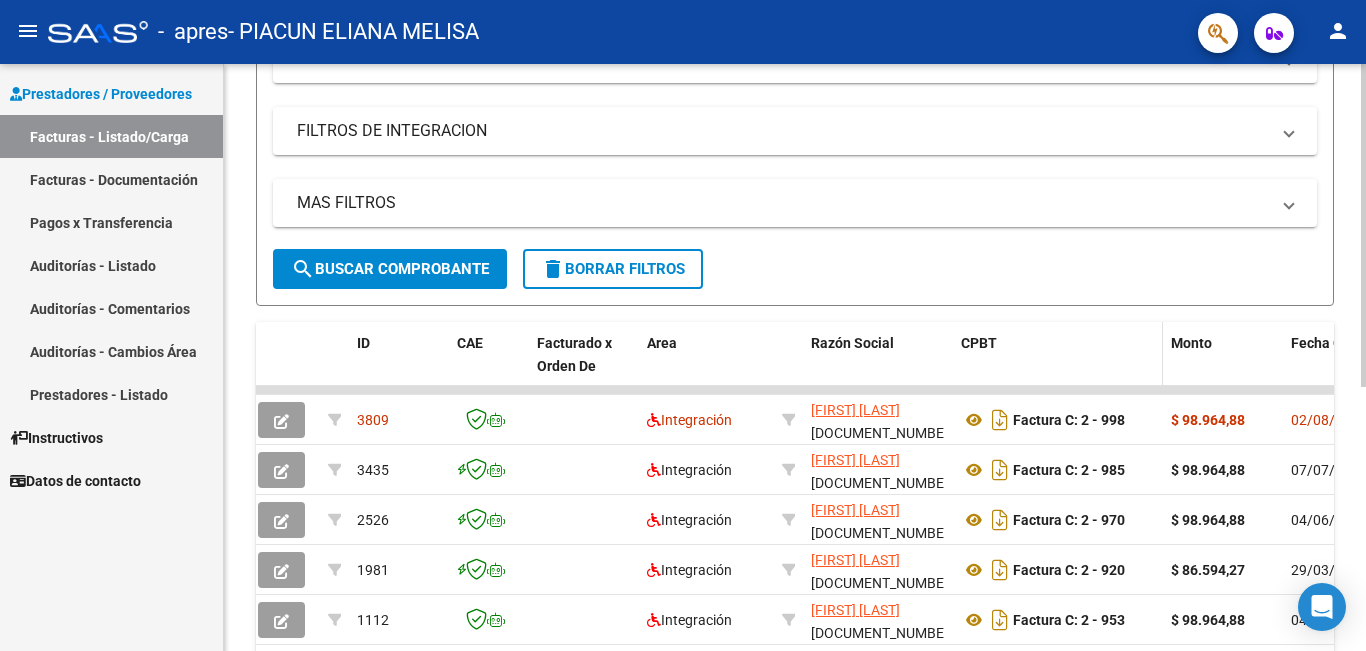 drag, startPoint x: 835, startPoint y: 391, endPoint x: 1159, endPoint y: 377, distance: 324.30234 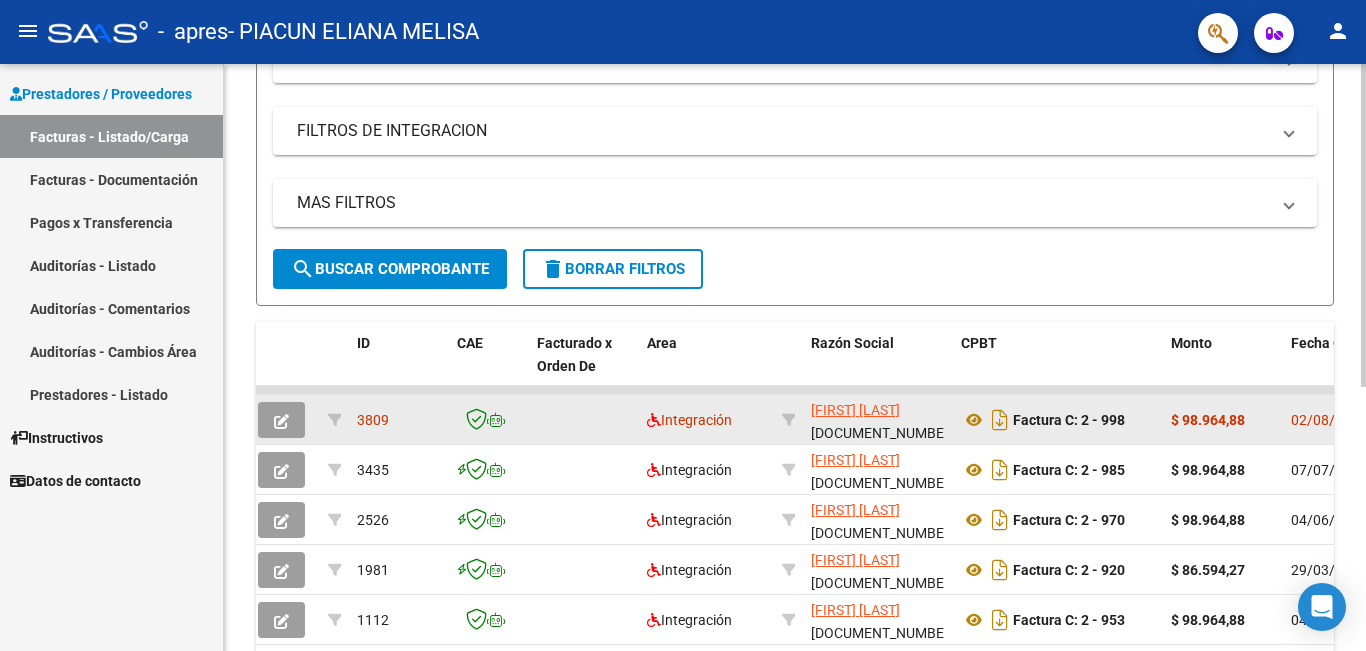 drag, startPoint x: 1286, startPoint y: 419, endPoint x: 1100, endPoint y: 440, distance: 187.18173 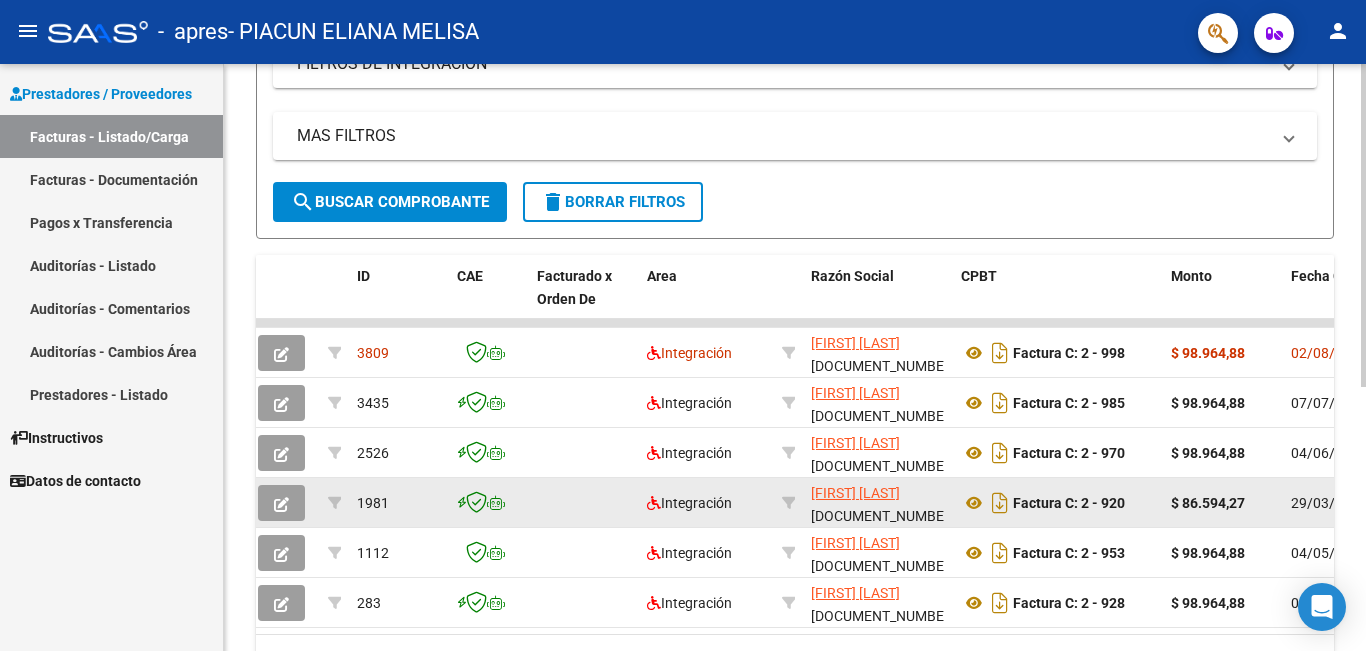 scroll, scrollTop: 481, scrollLeft: 0, axis: vertical 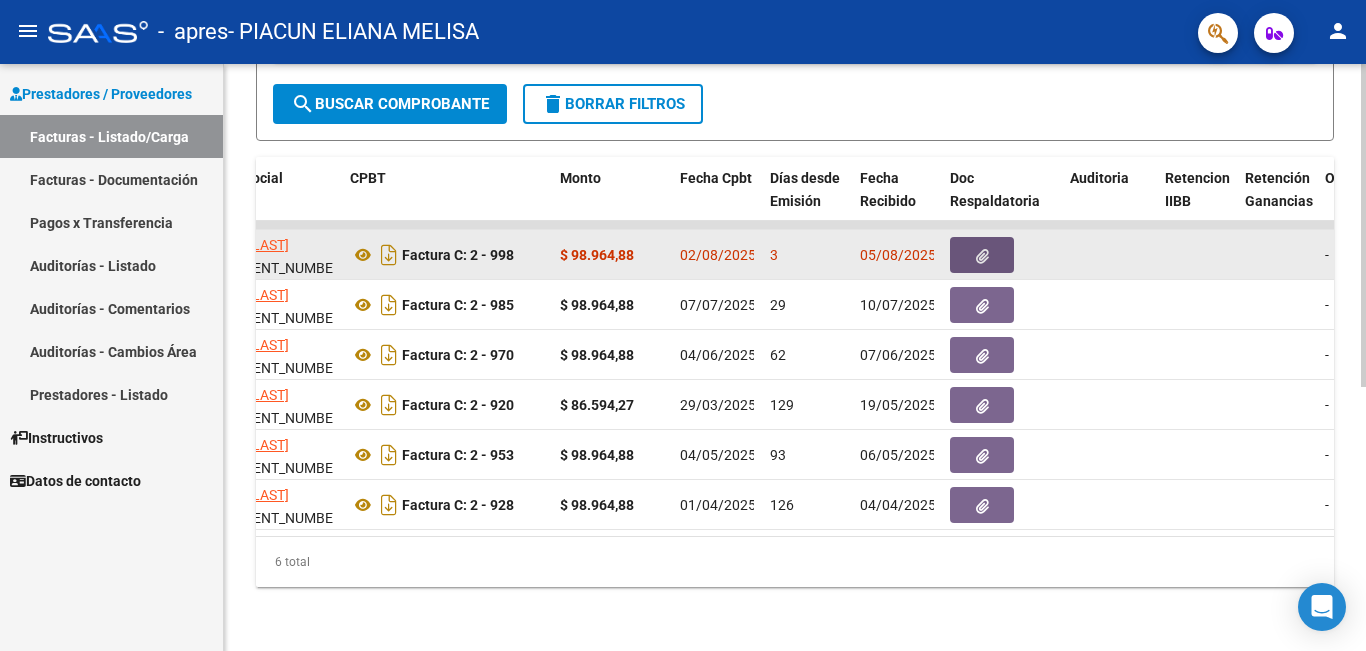 click 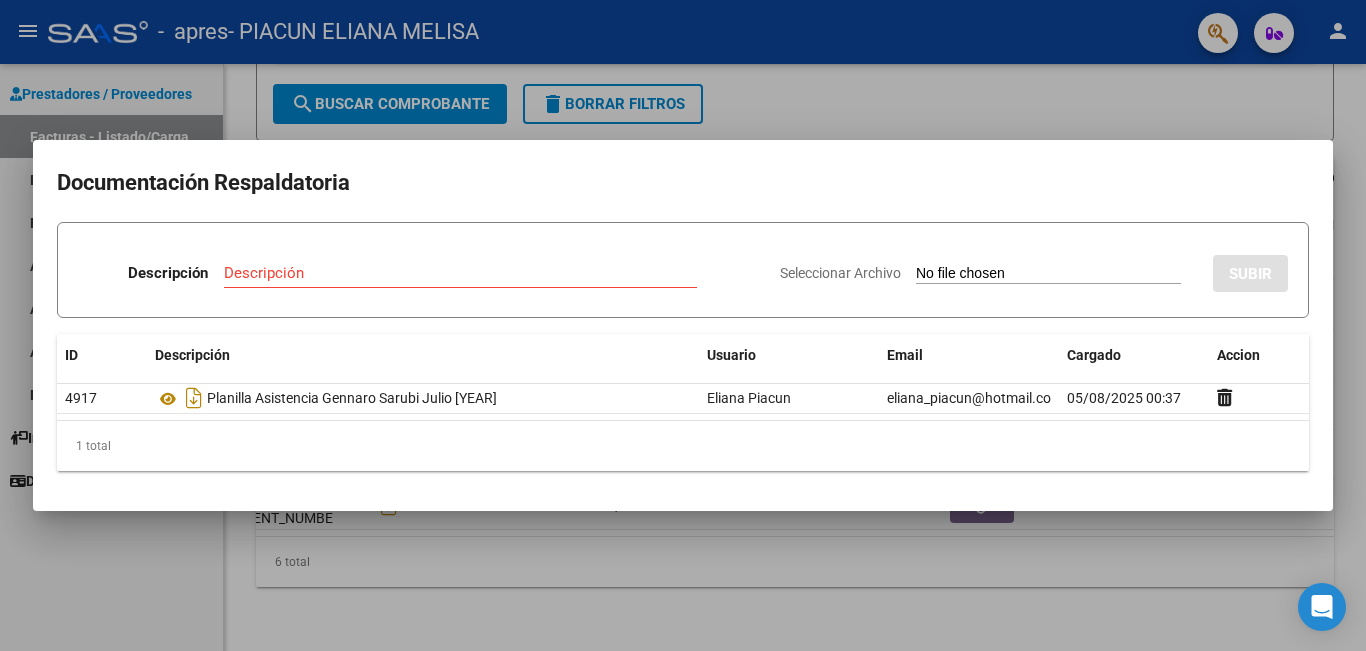 click at bounding box center (683, 325) 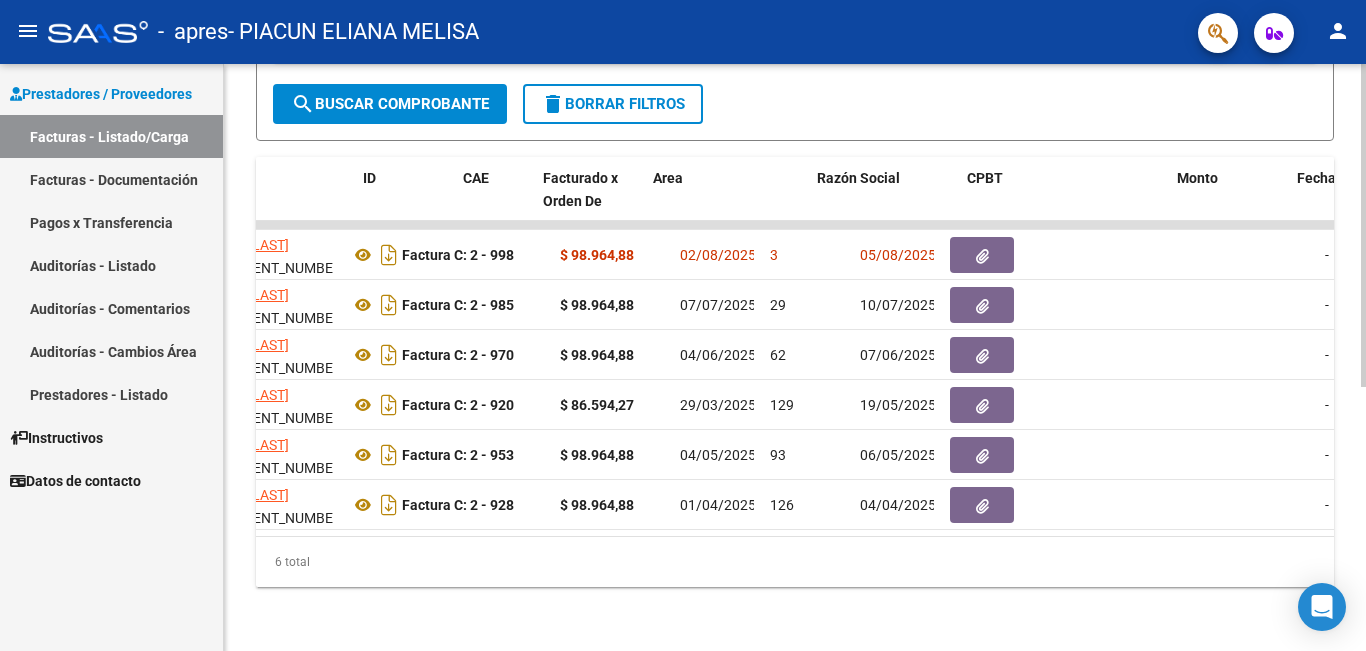 scroll, scrollTop: 0, scrollLeft: 0, axis: both 